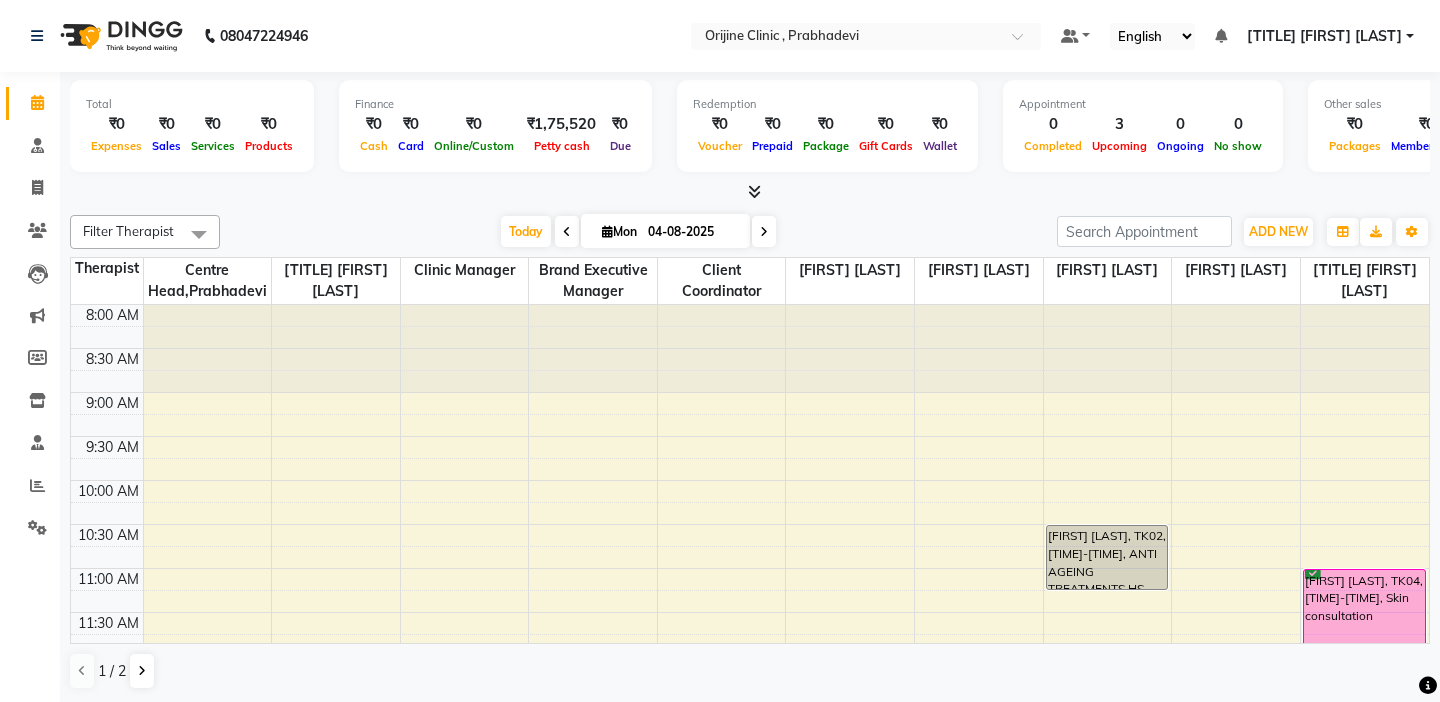 scroll, scrollTop: 0, scrollLeft: 0, axis: both 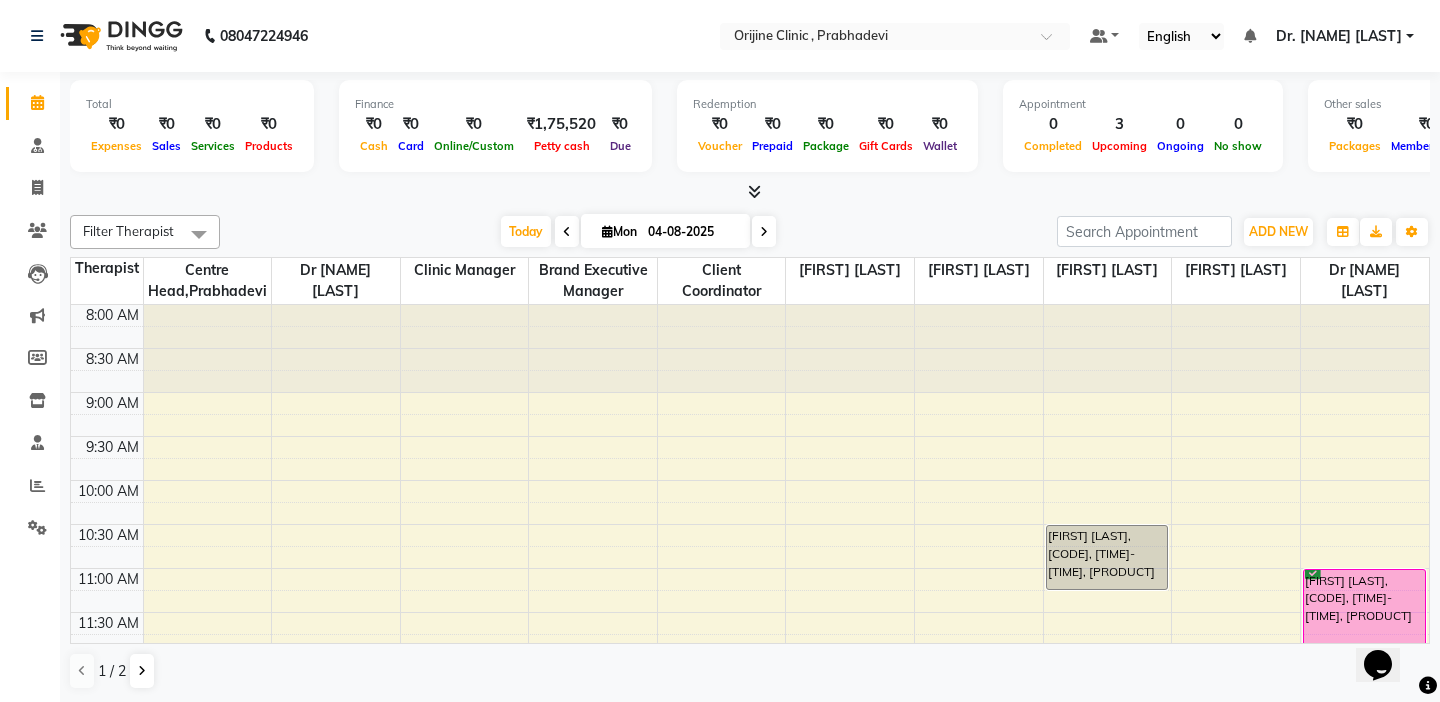 click at bounding box center (107, 381) 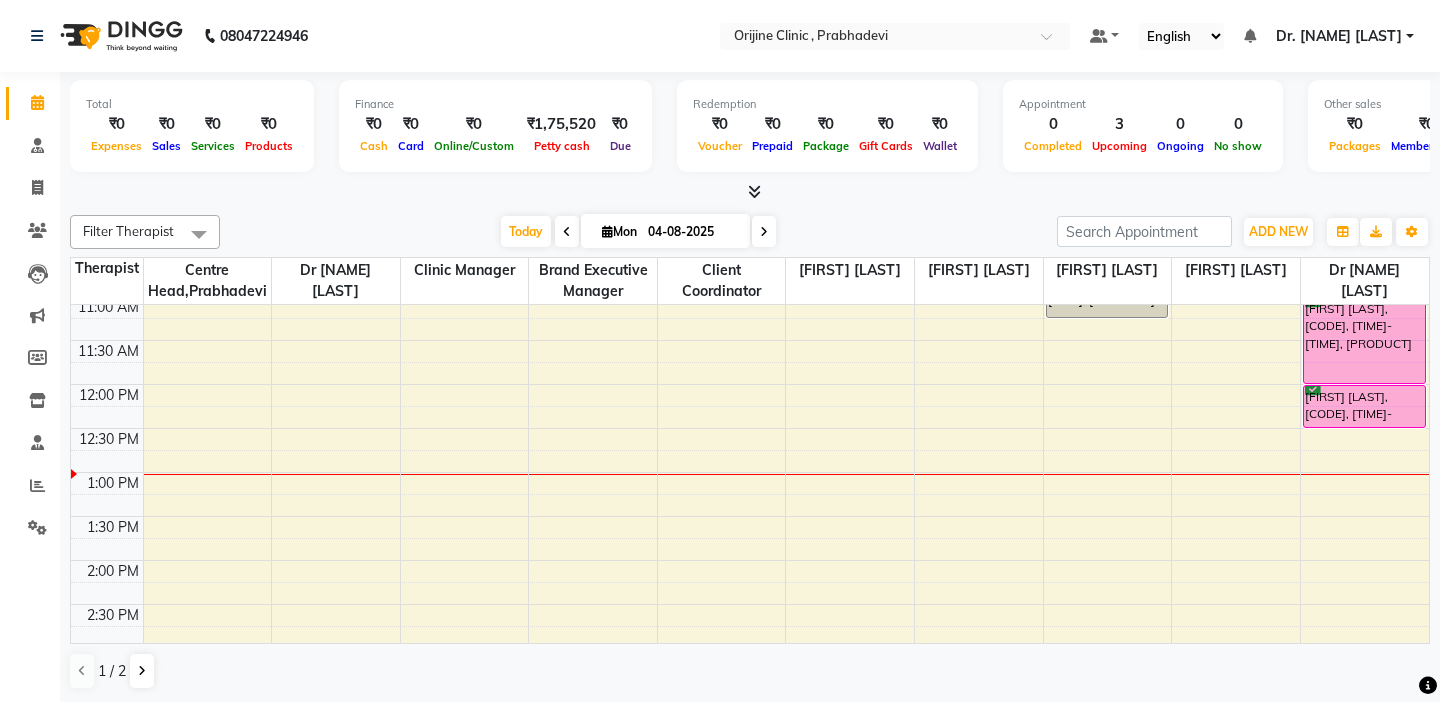 scroll, scrollTop: 280, scrollLeft: 0, axis: vertical 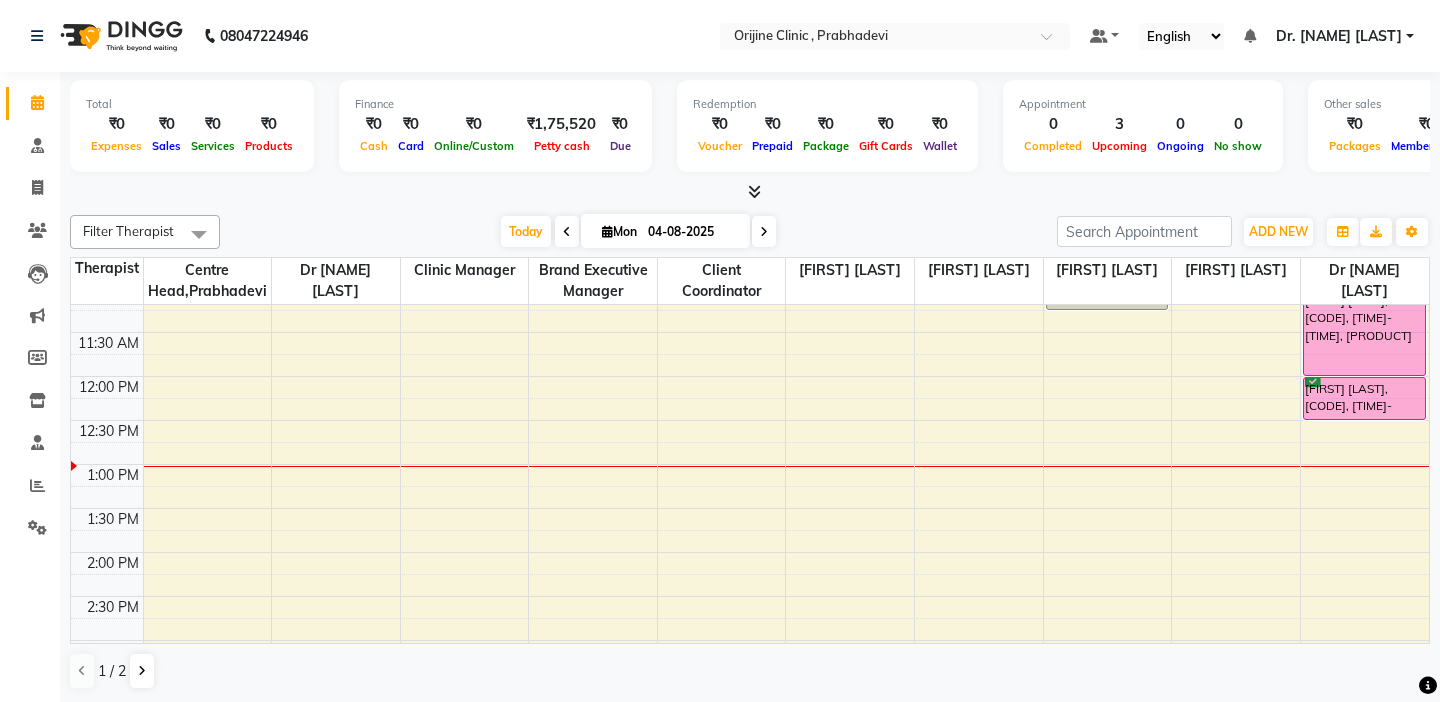click at bounding box center (764, 232) 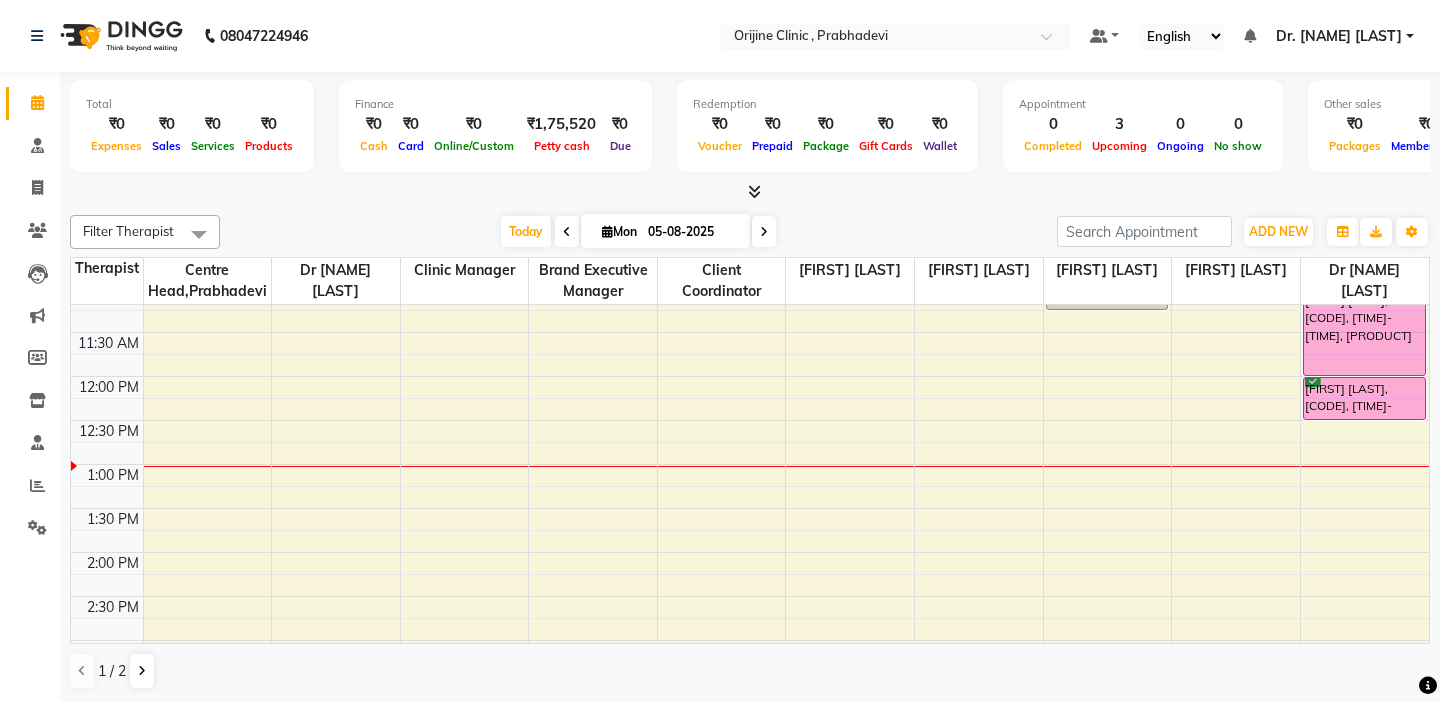 scroll, scrollTop: 441, scrollLeft: 0, axis: vertical 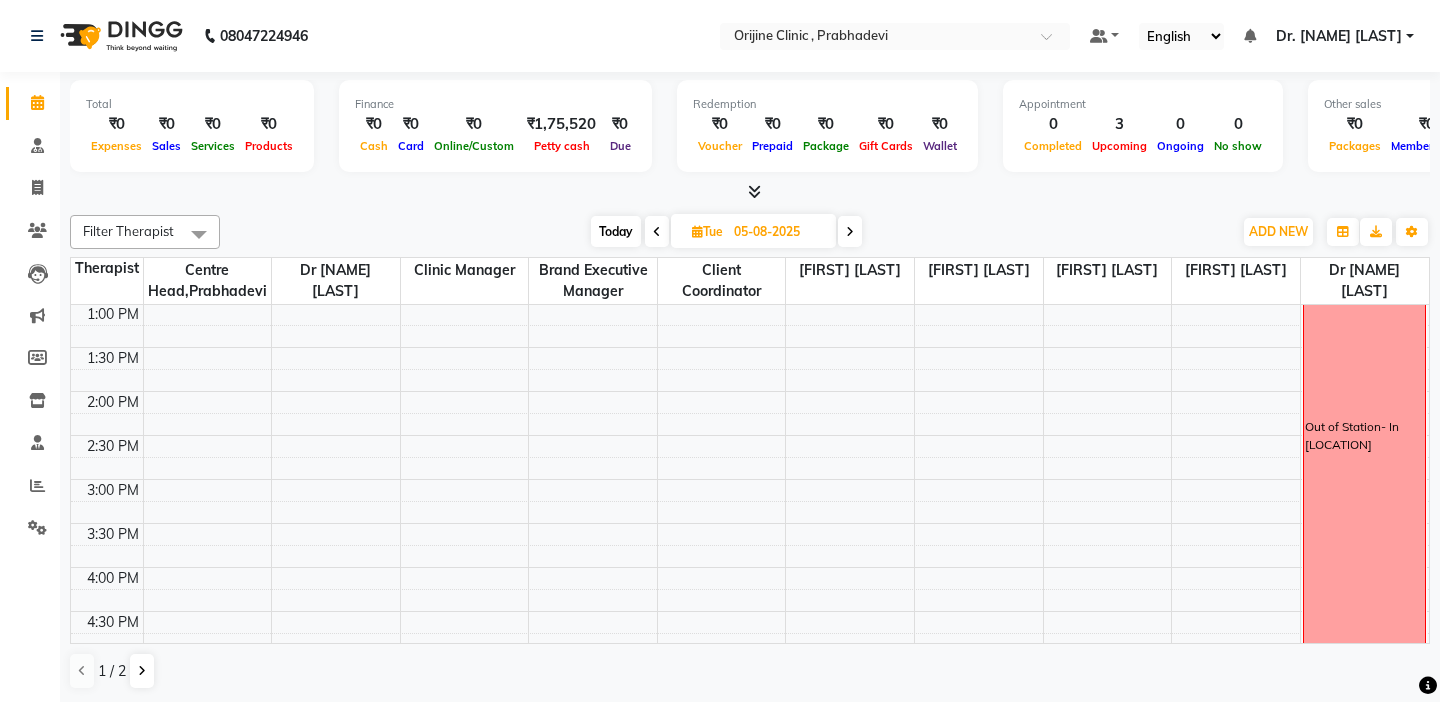 click at bounding box center (850, 232) 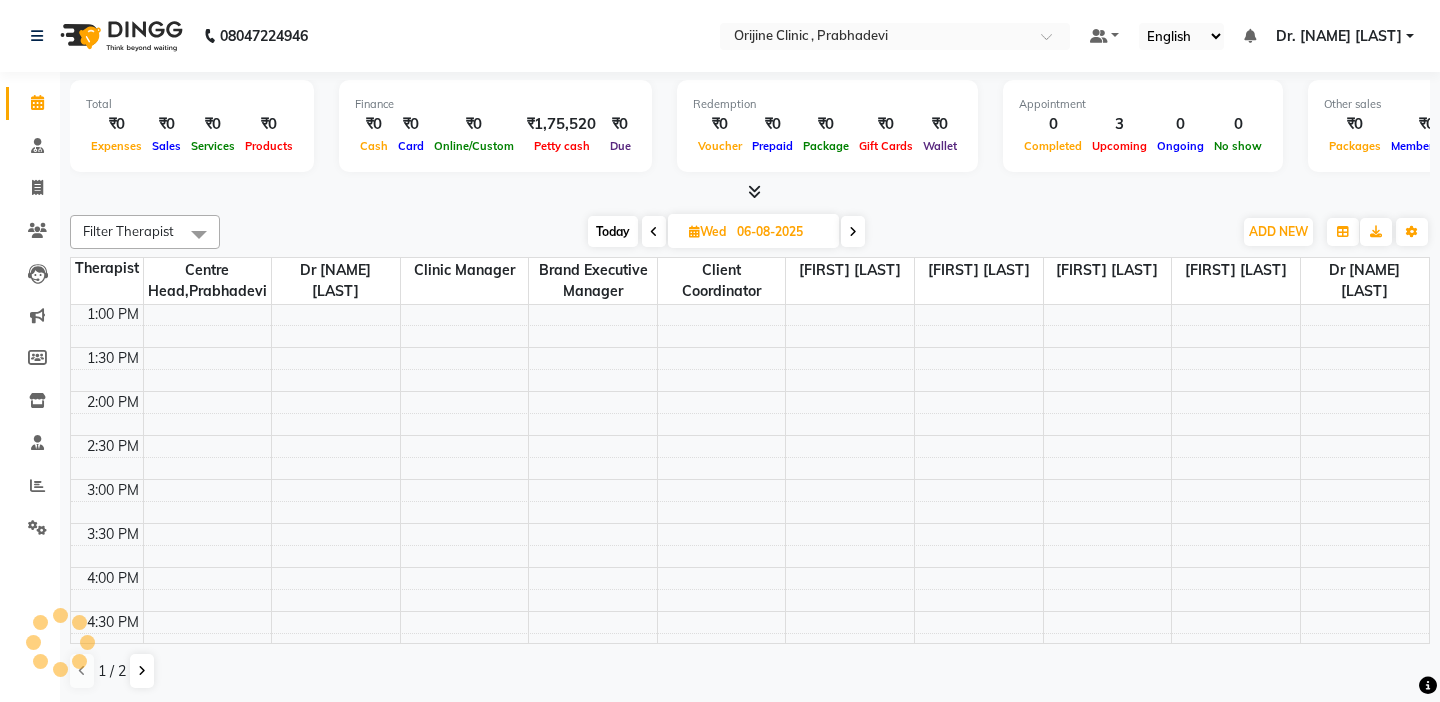 scroll, scrollTop: 441, scrollLeft: 0, axis: vertical 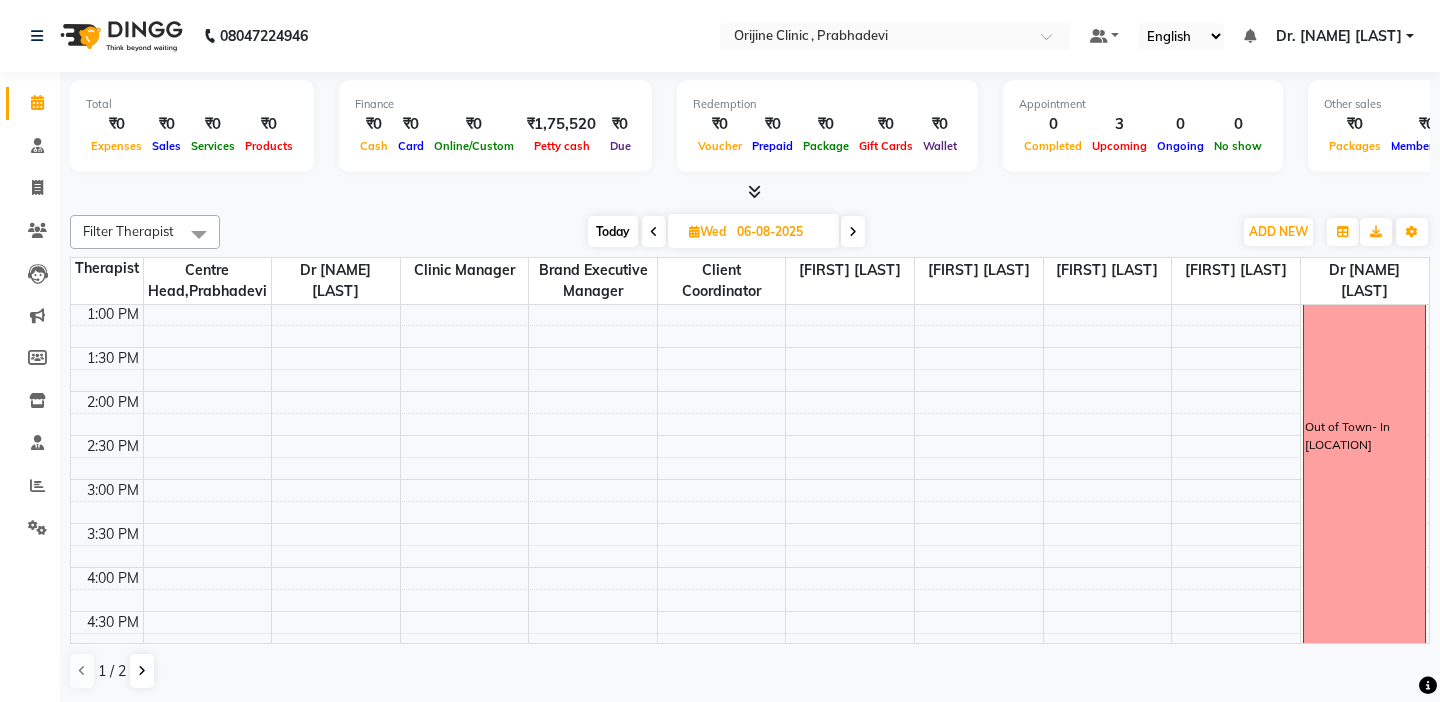 click at bounding box center [107, 336] 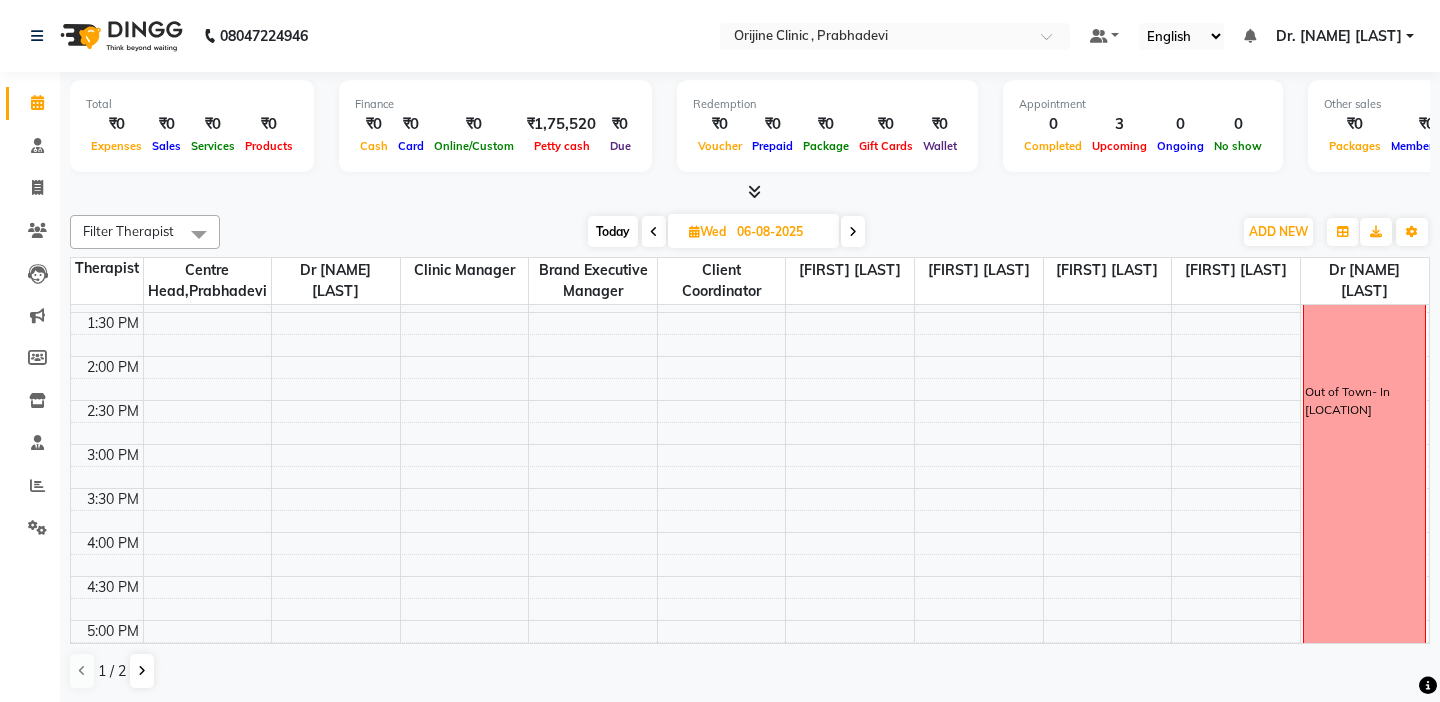 scroll, scrollTop: 521, scrollLeft: 0, axis: vertical 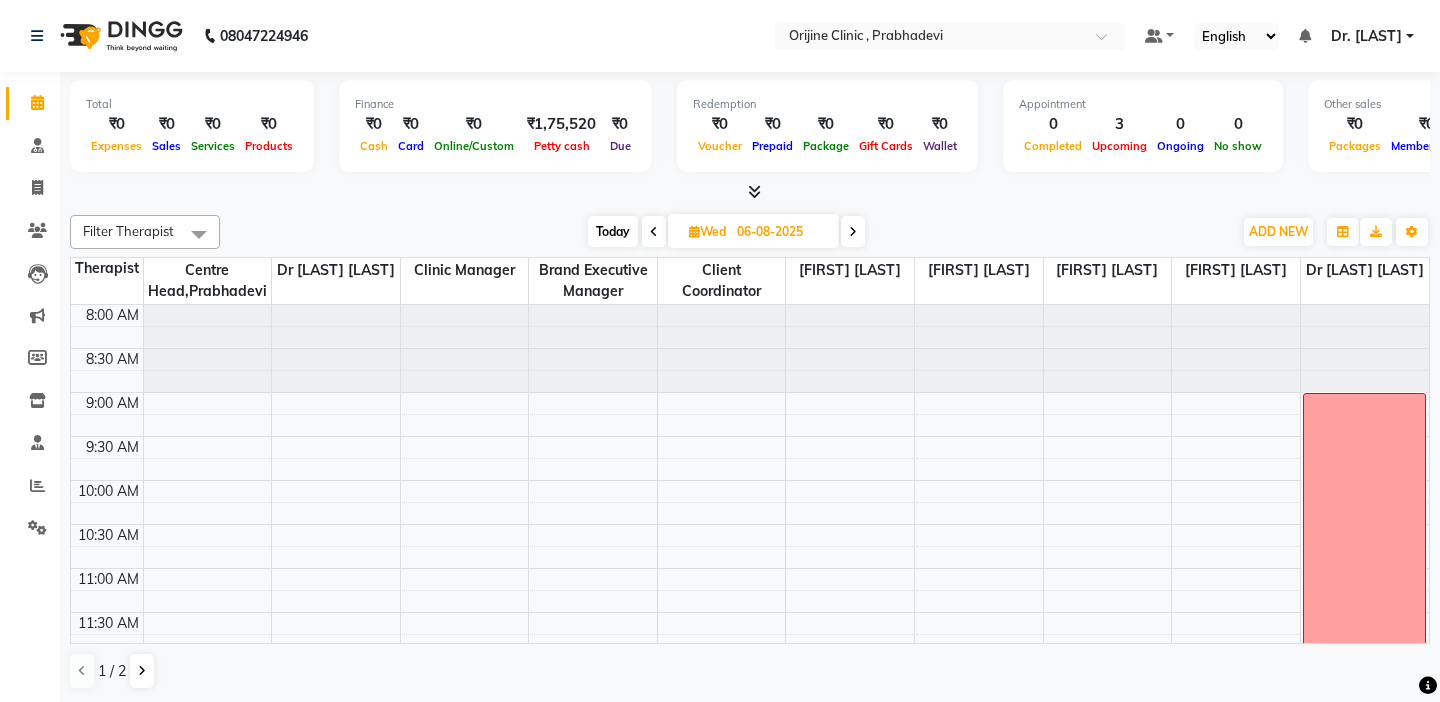 click at bounding box center (107, 337) 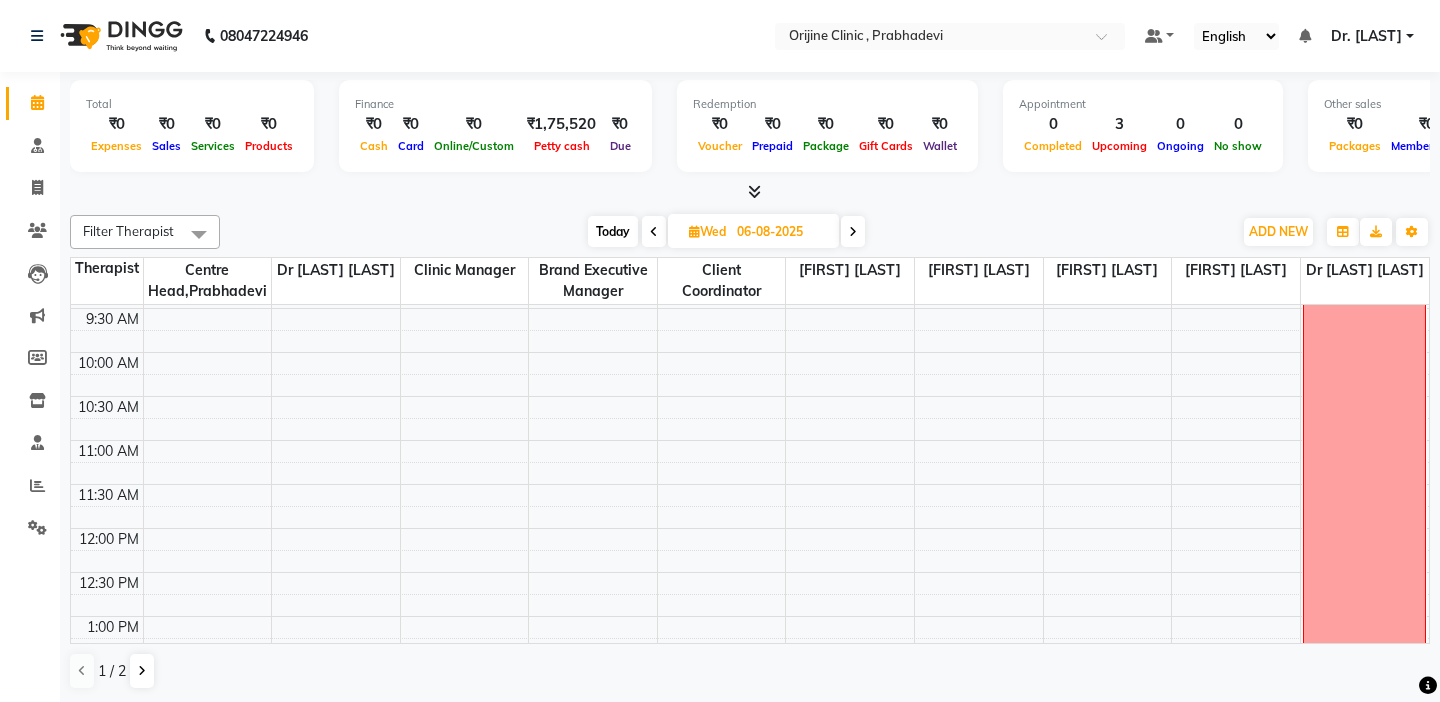 scroll, scrollTop: 0, scrollLeft: 0, axis: both 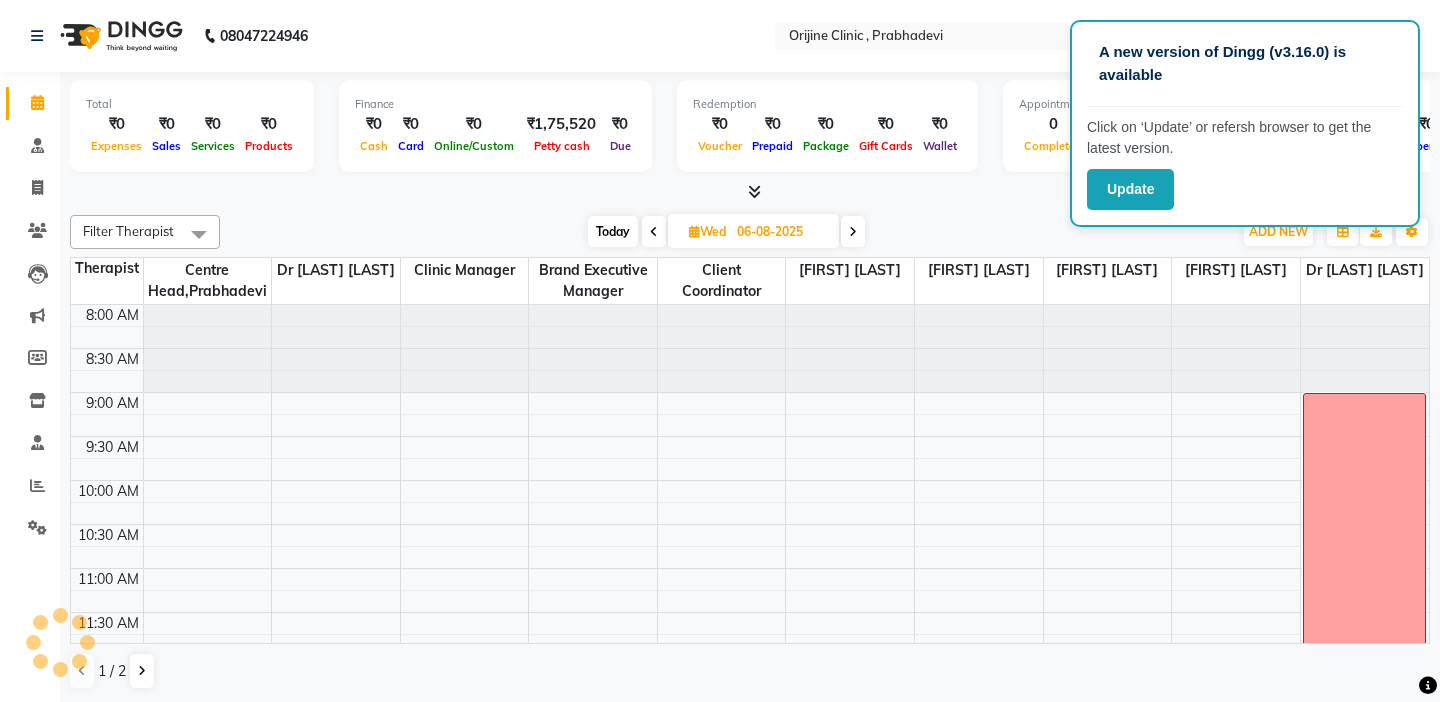 click on "08047224946 Select Location × Orijine Clinic , Prabhadevi Default Panel My Panel English ENGLISH Español العربية मराठी हिंदी ગુજરાતી தமிழ் 中文 Notifications nothing to show Dr. Kritu Bhandari Manage Profile Change Password Sign out  Version:3.15.11" 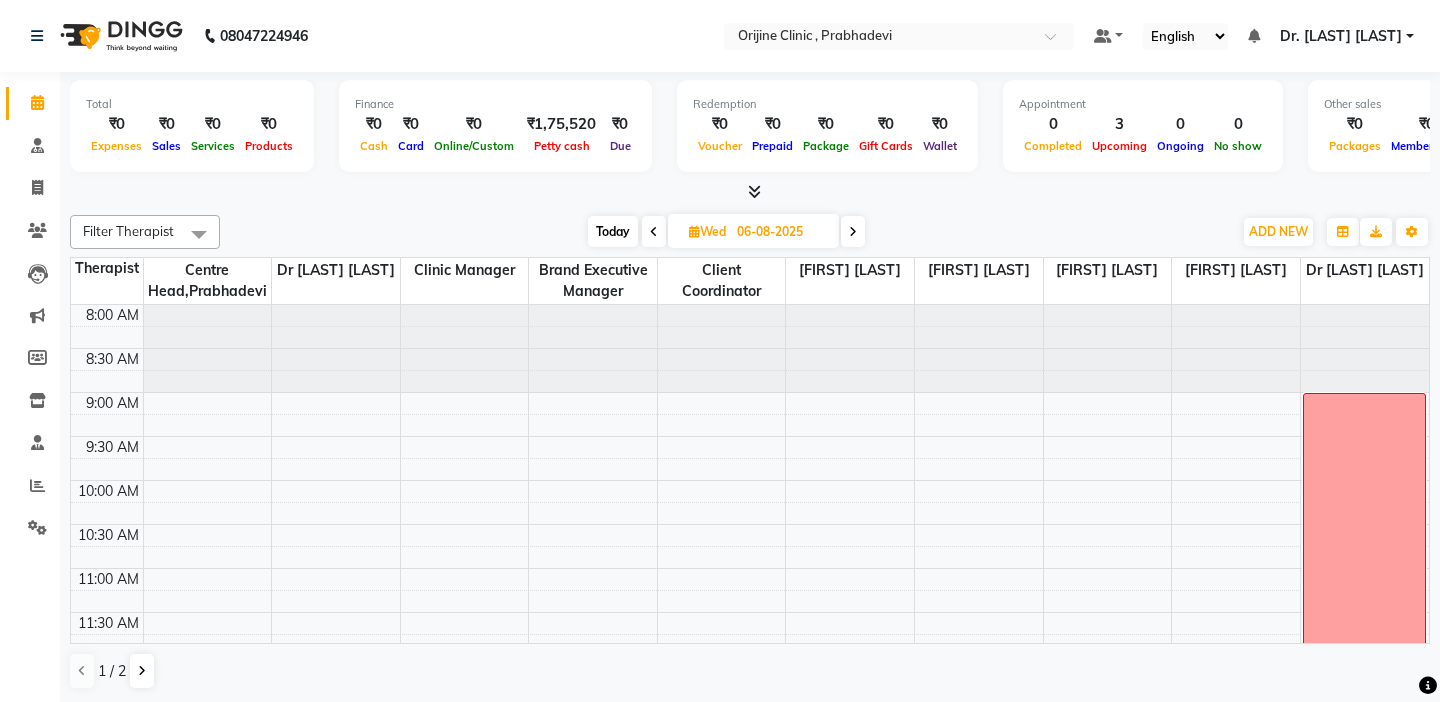 scroll, scrollTop: 0, scrollLeft: 0, axis: both 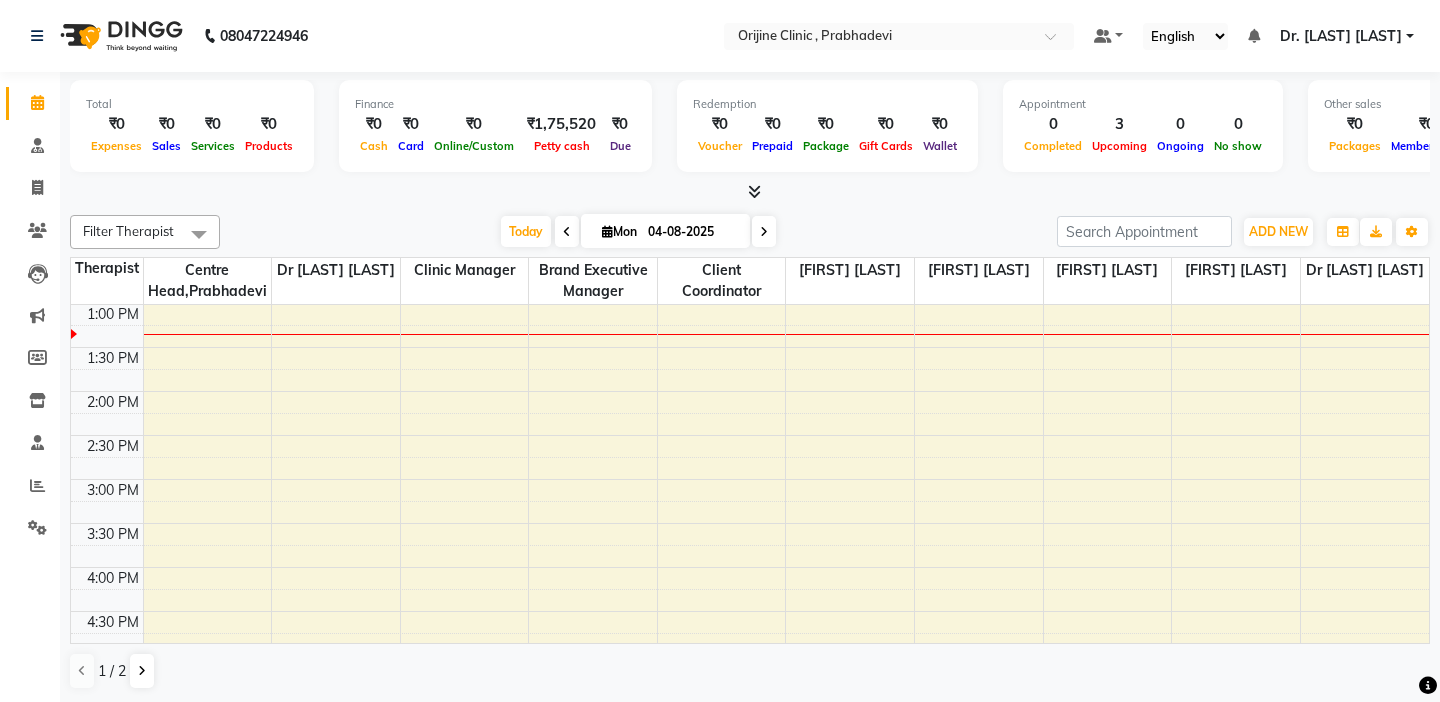 click at bounding box center (107, 380) 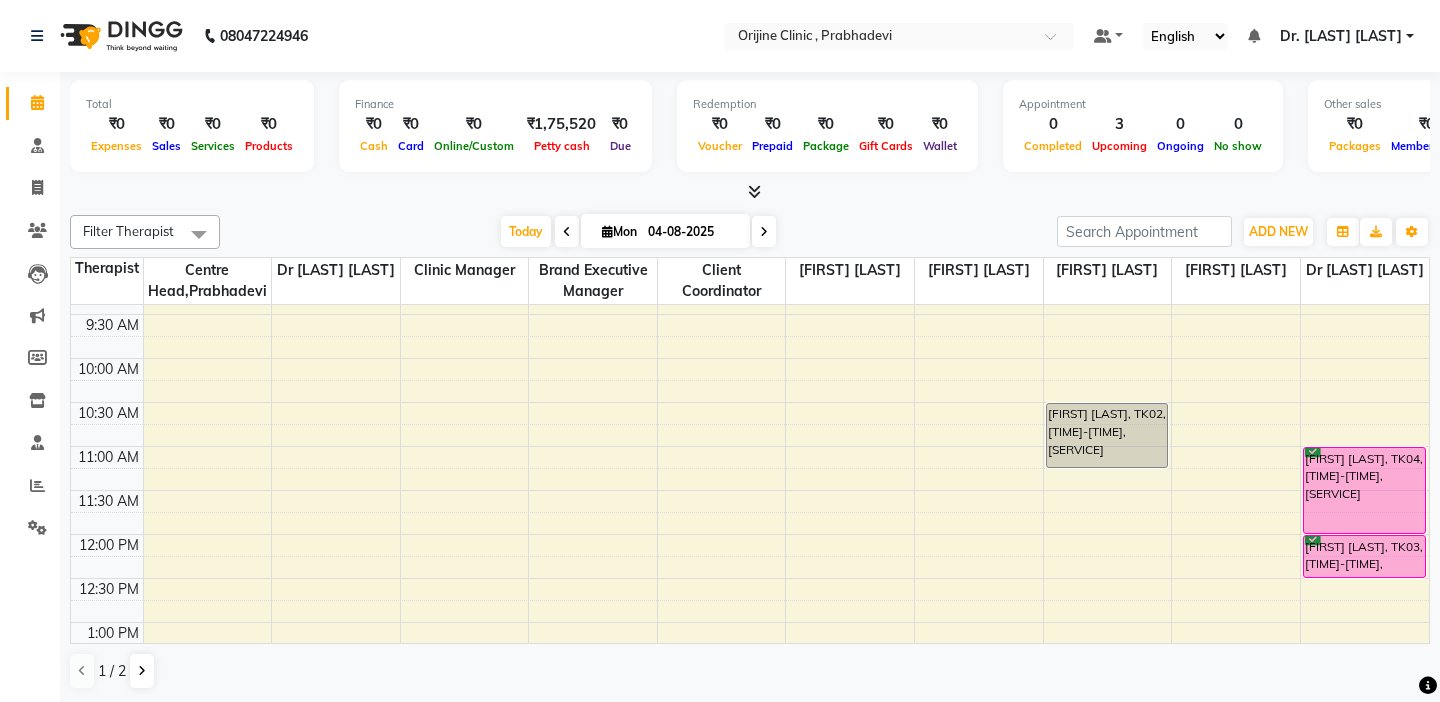 scroll, scrollTop: 121, scrollLeft: 0, axis: vertical 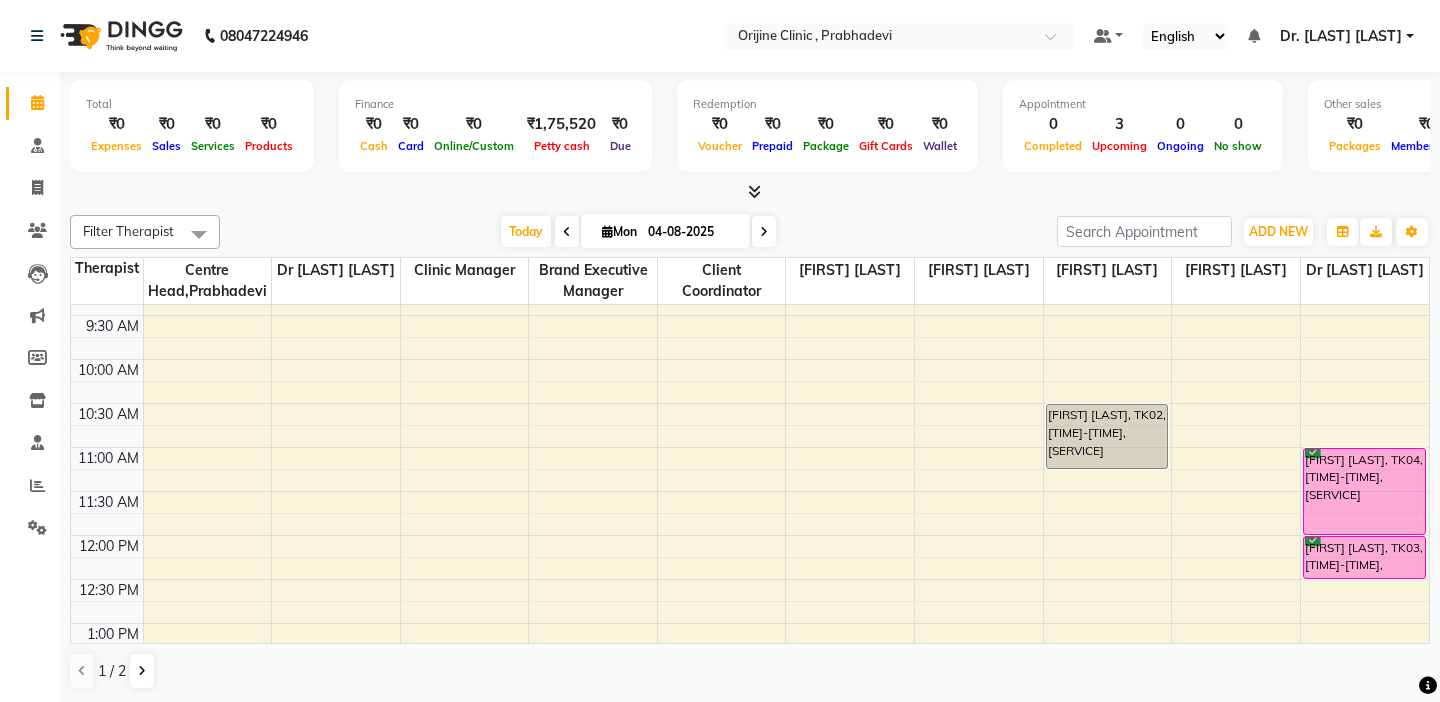 click at bounding box center [107, 392] 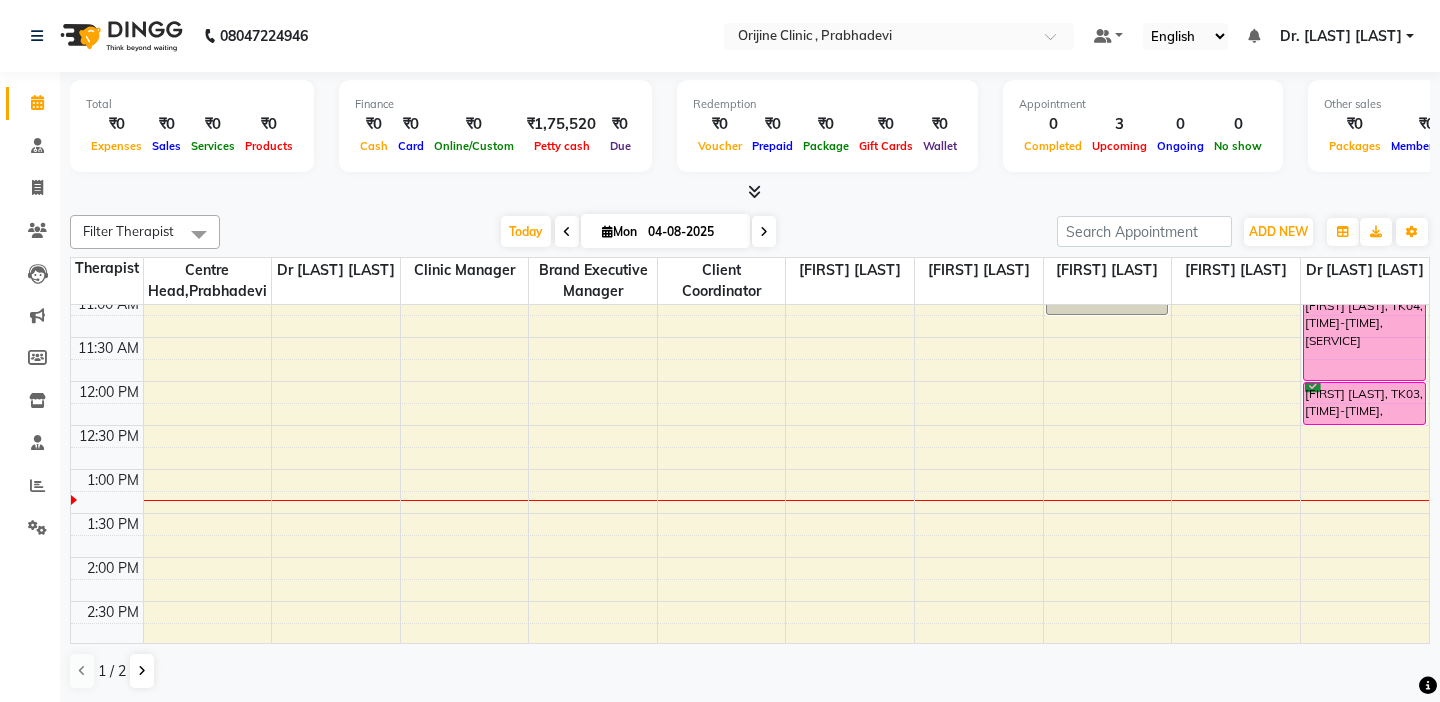 scroll, scrollTop: 321, scrollLeft: 0, axis: vertical 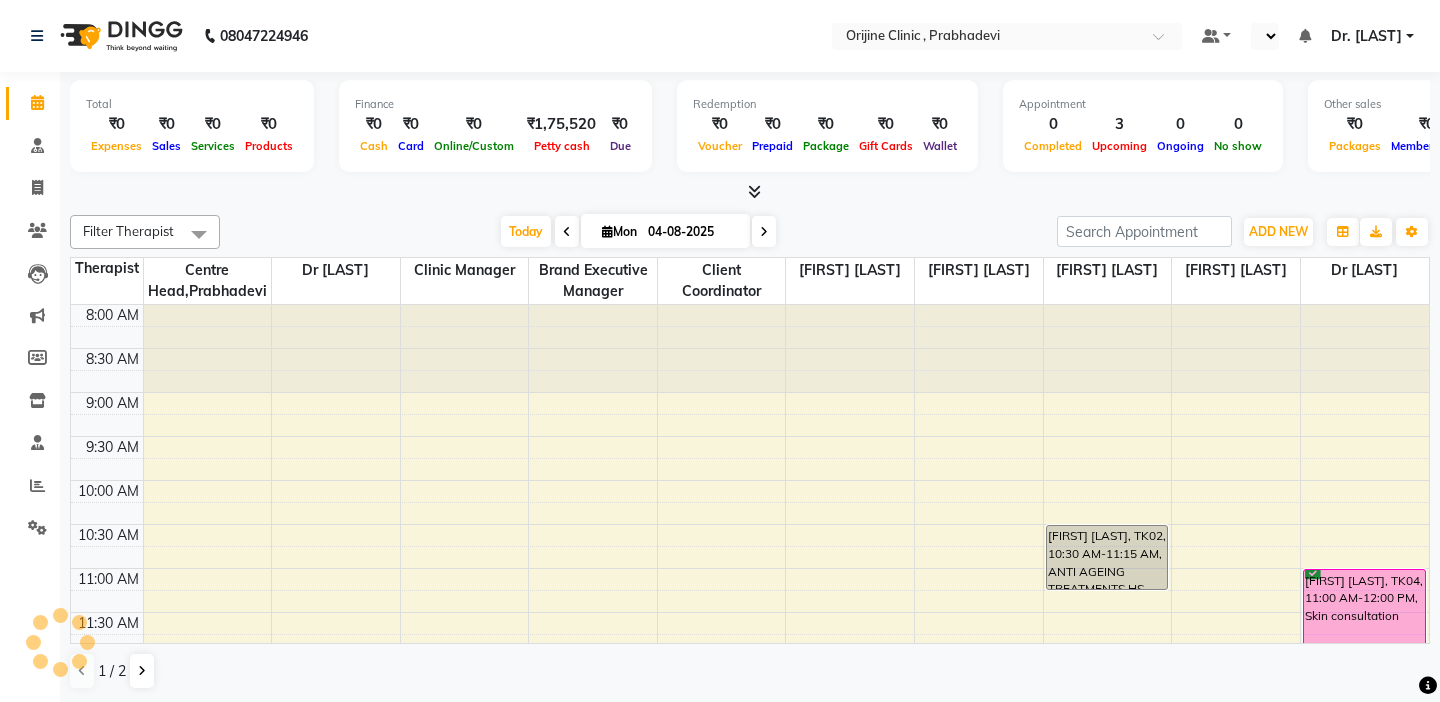 select on "en" 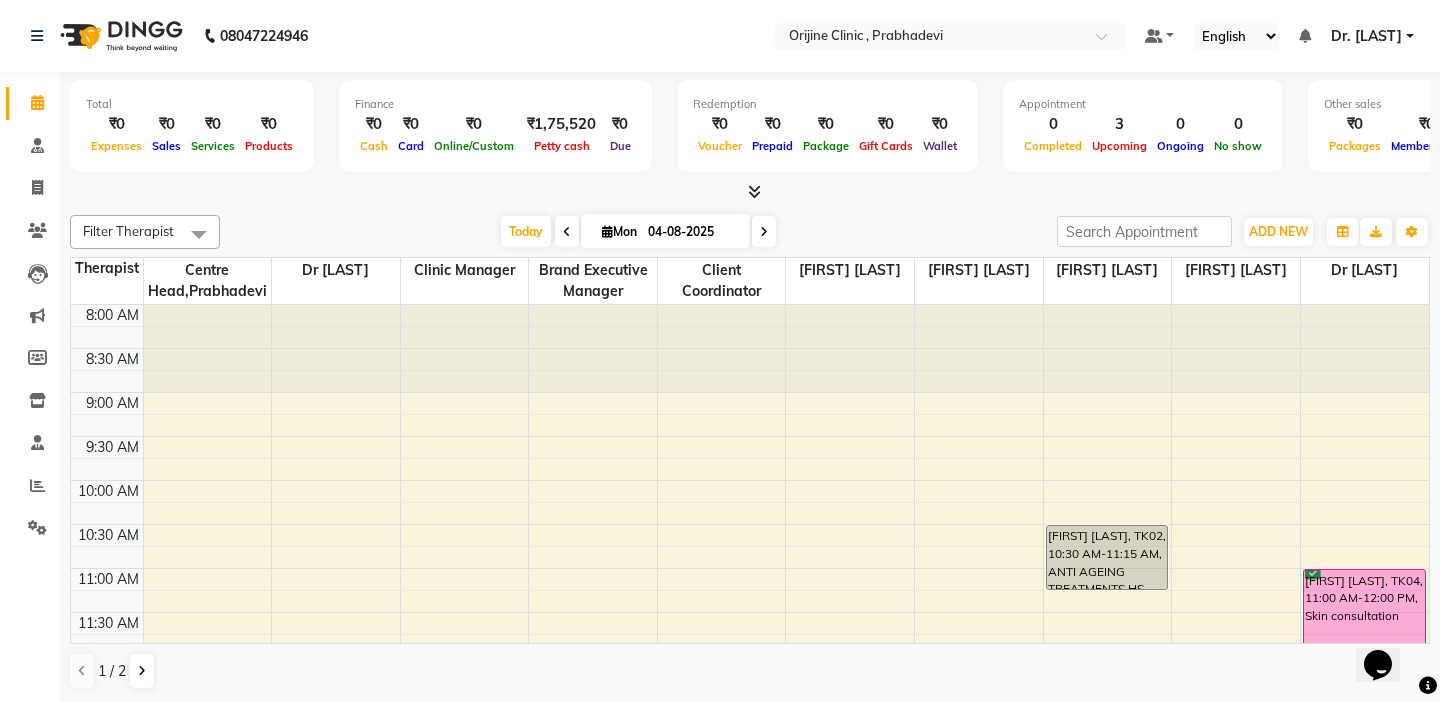scroll, scrollTop: 0, scrollLeft: 0, axis: both 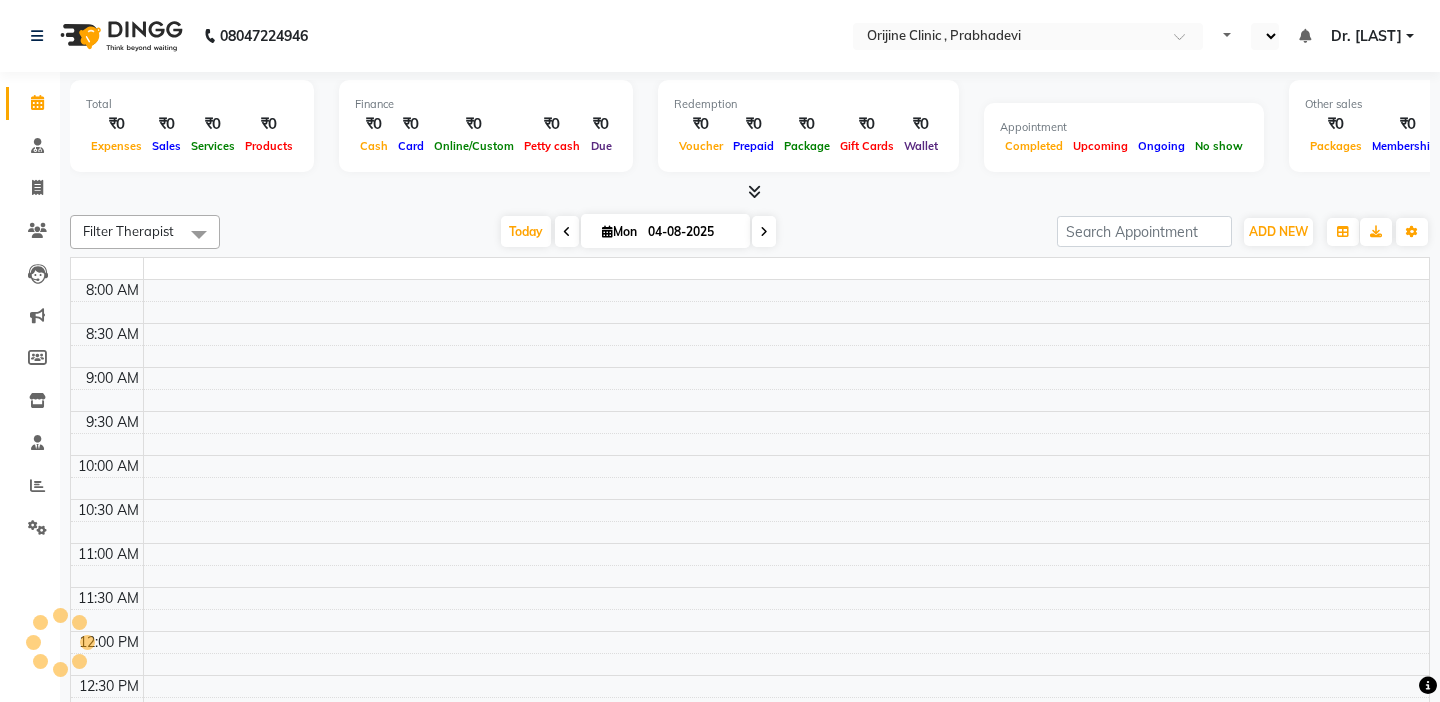 select on "en" 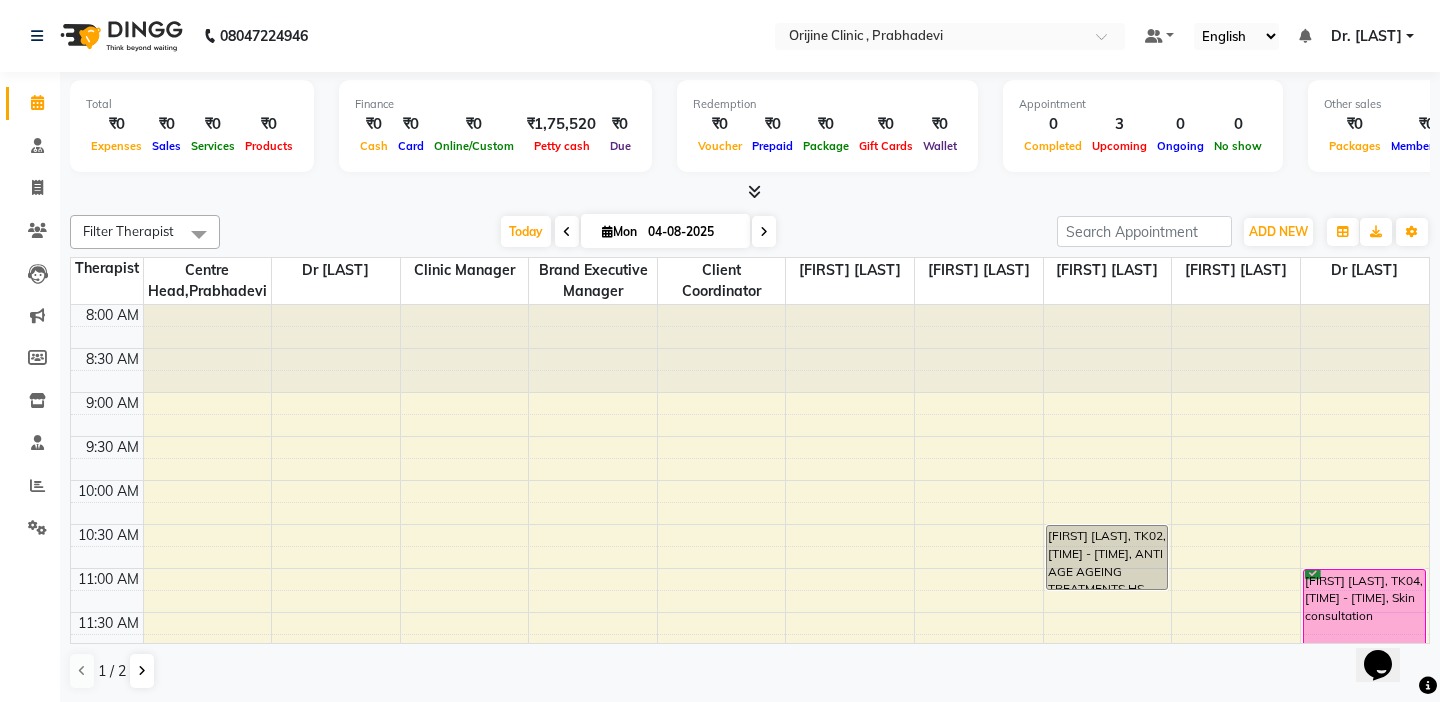 scroll, scrollTop: 0, scrollLeft: 0, axis: both 